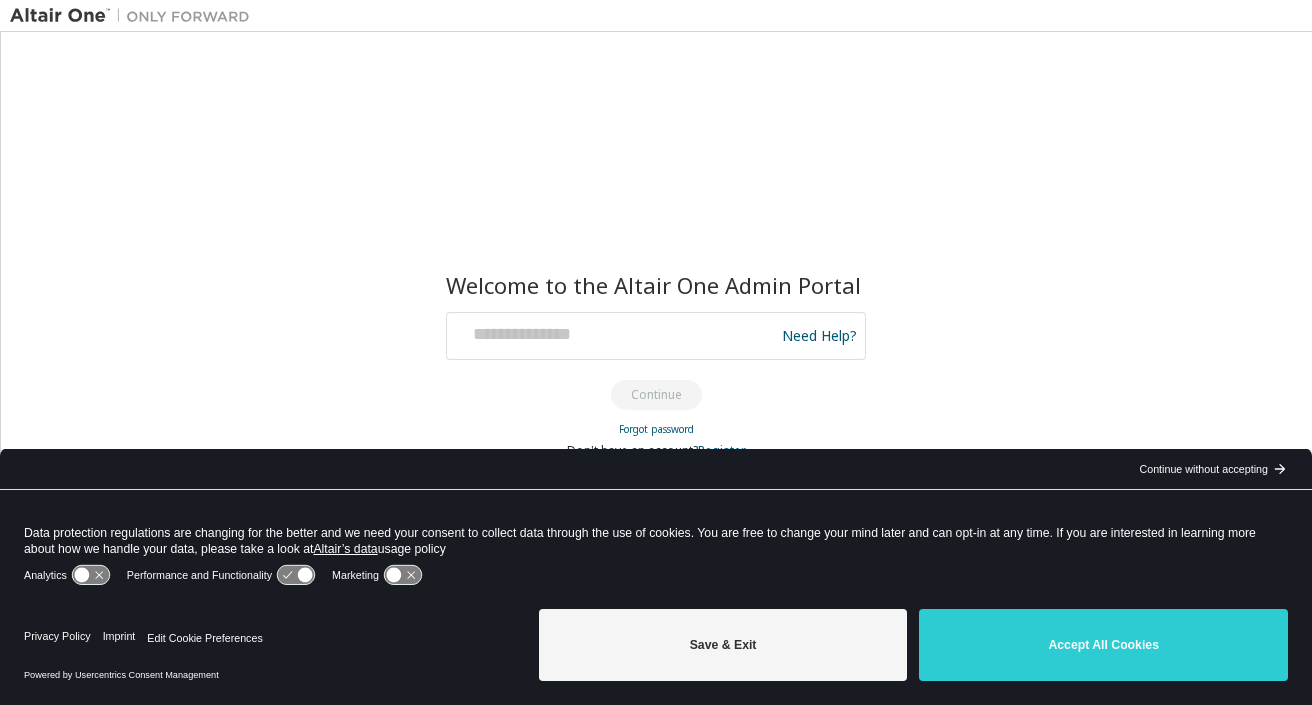scroll, scrollTop: 0, scrollLeft: 0, axis: both 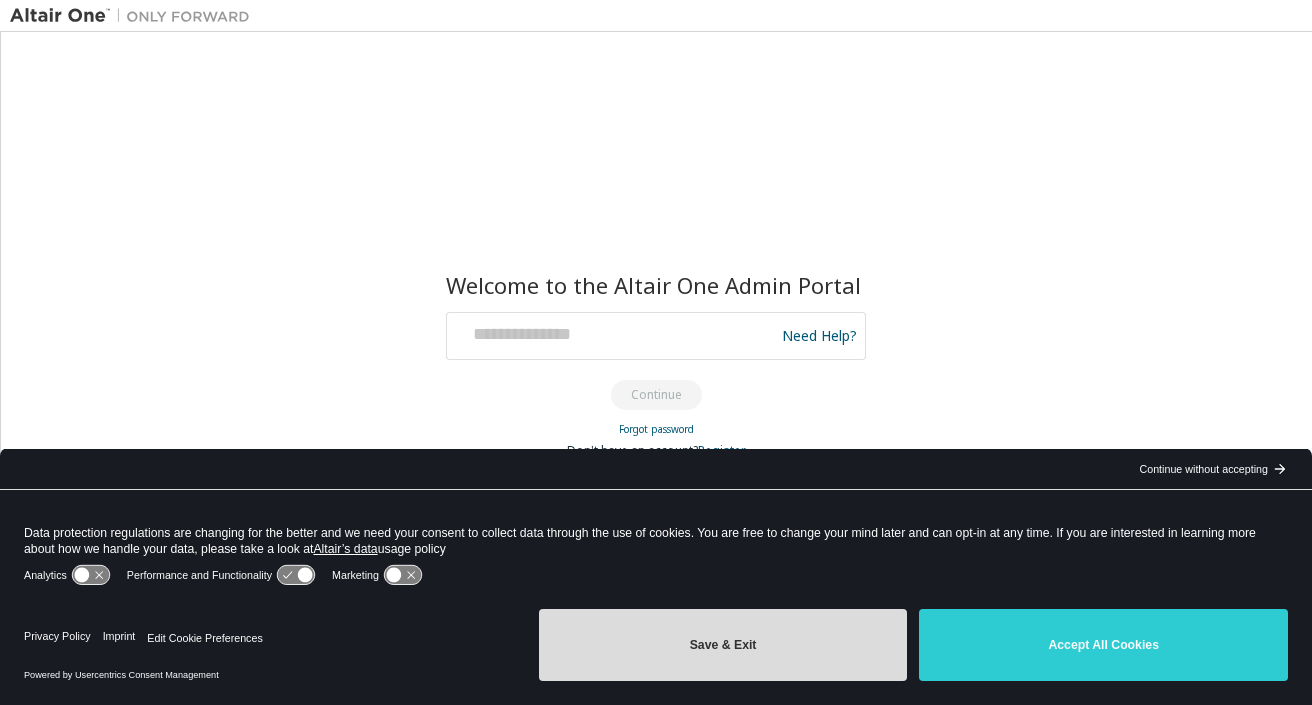 click on "Save & Exit" at bounding box center (723, 645) 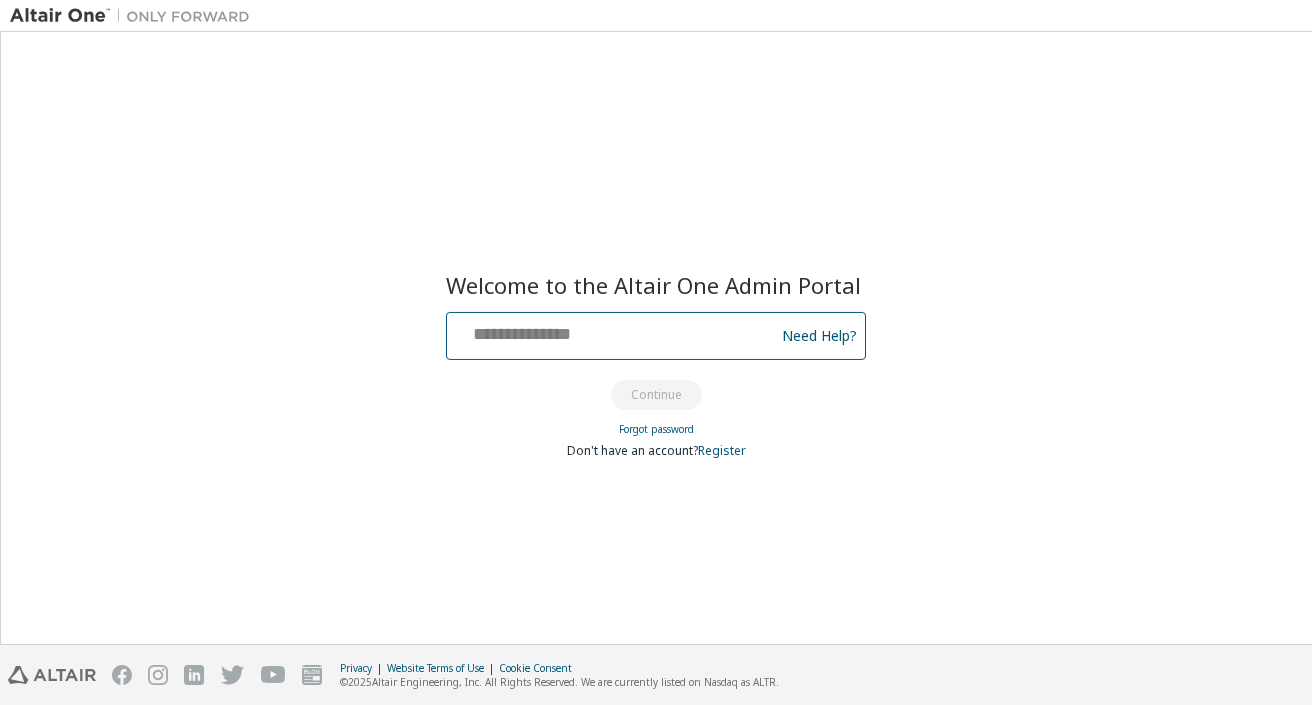 click at bounding box center (613, 331) 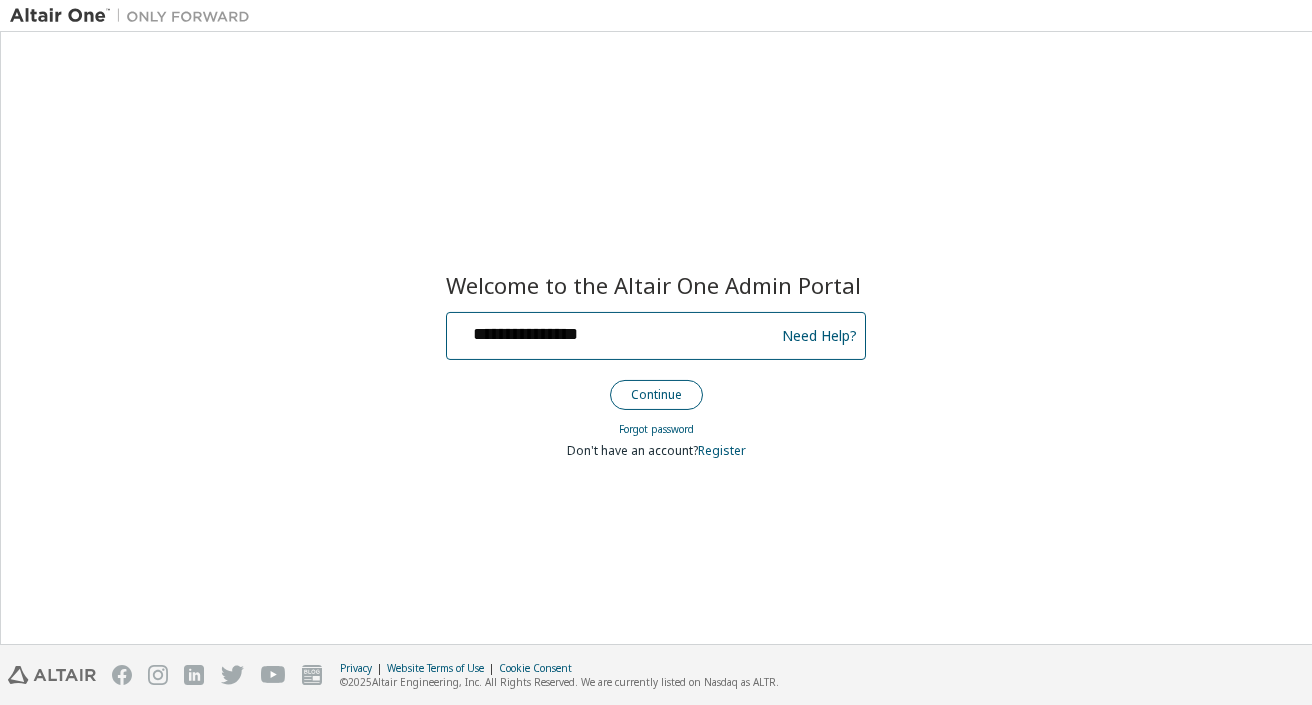 type on "**********" 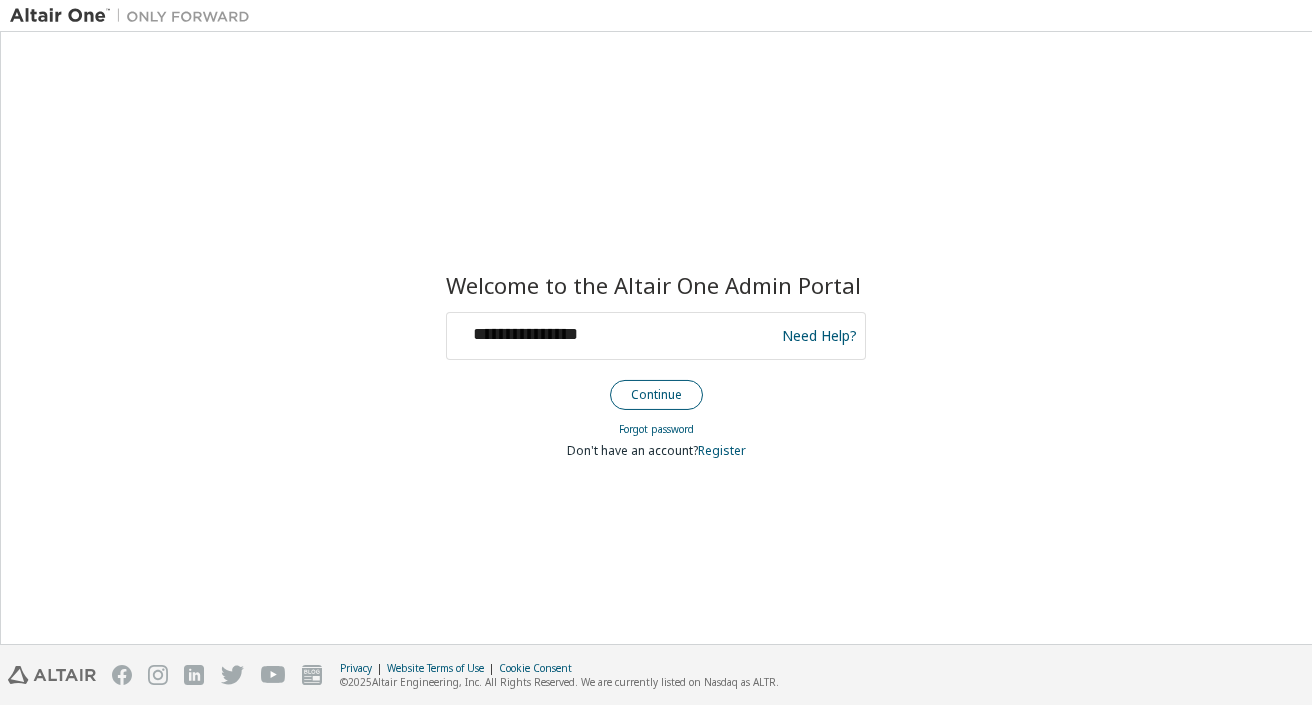 click on "Continue" at bounding box center (656, 395) 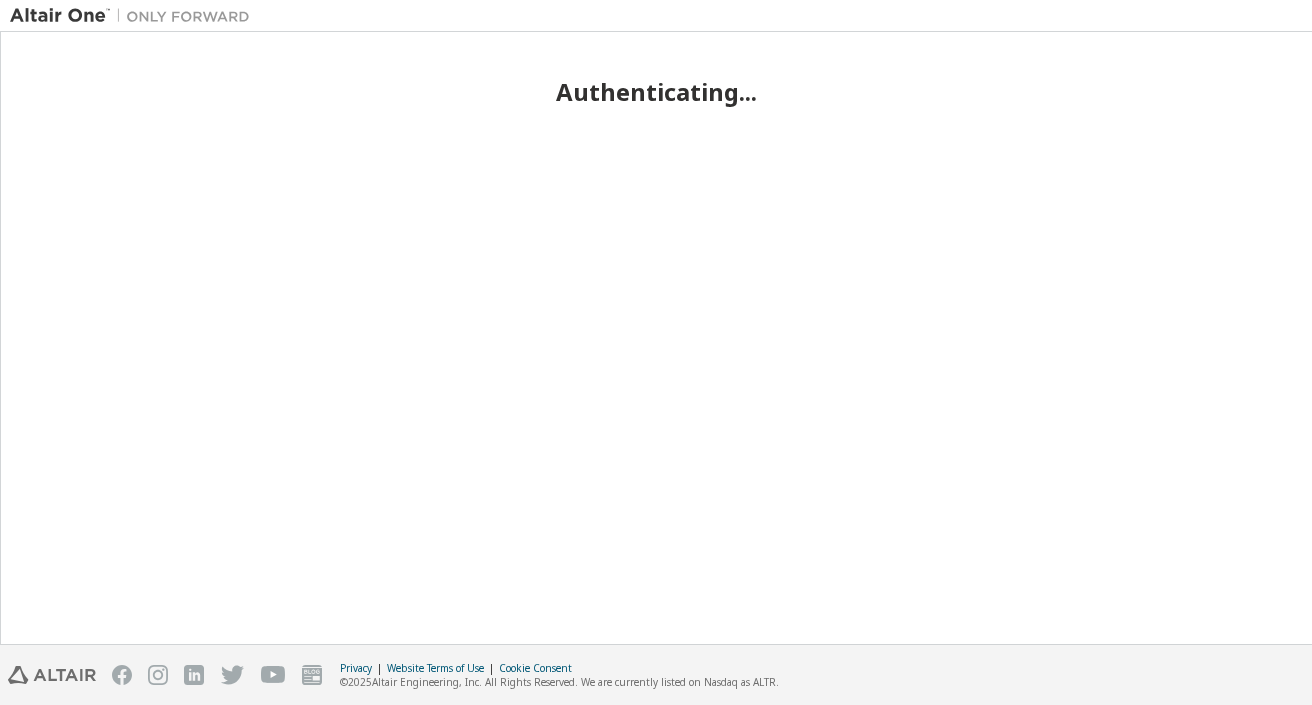 scroll, scrollTop: 0, scrollLeft: 0, axis: both 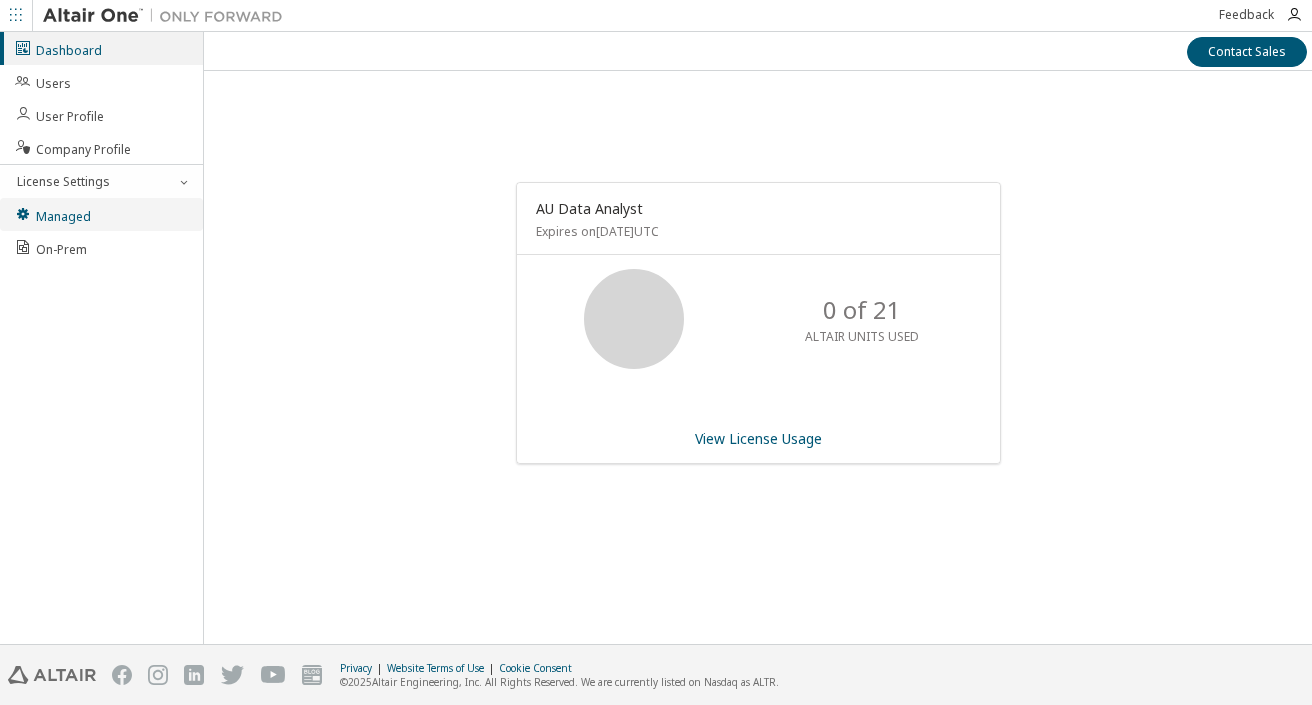 click on "Managed" at bounding box center (52, 214) 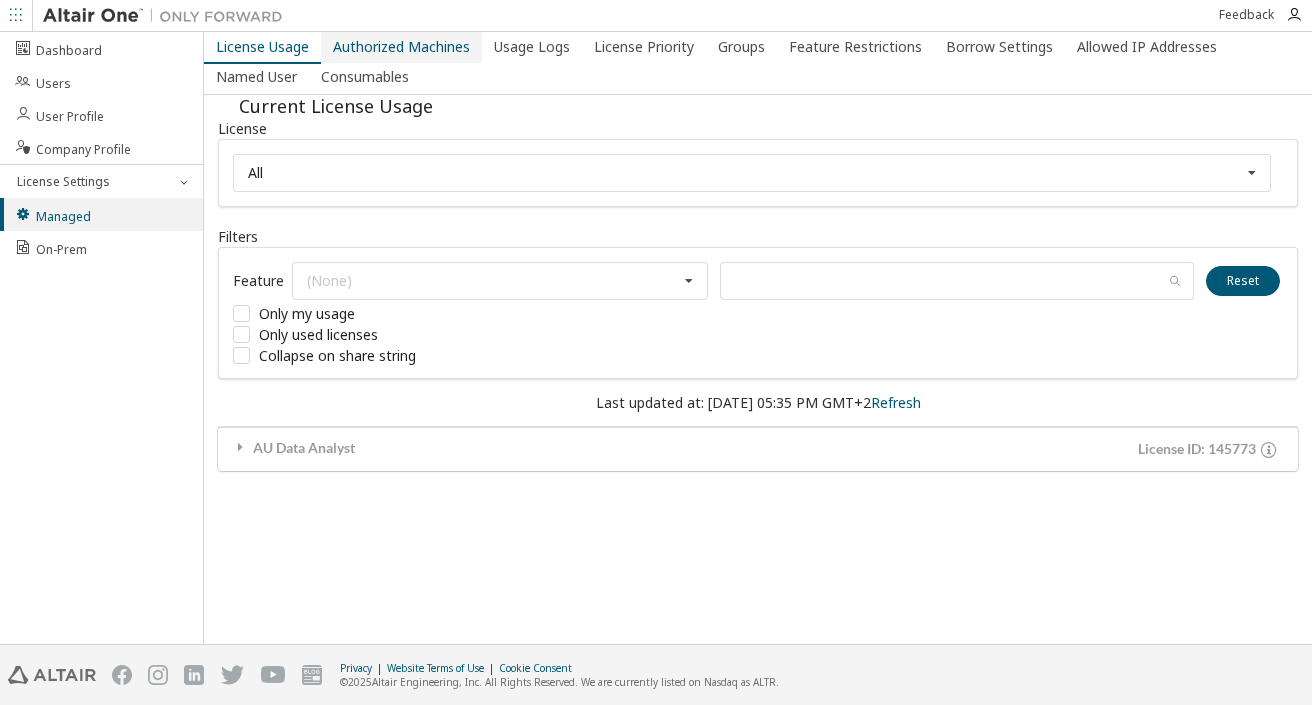 click on "Authorized Machines" at bounding box center (401, 47) 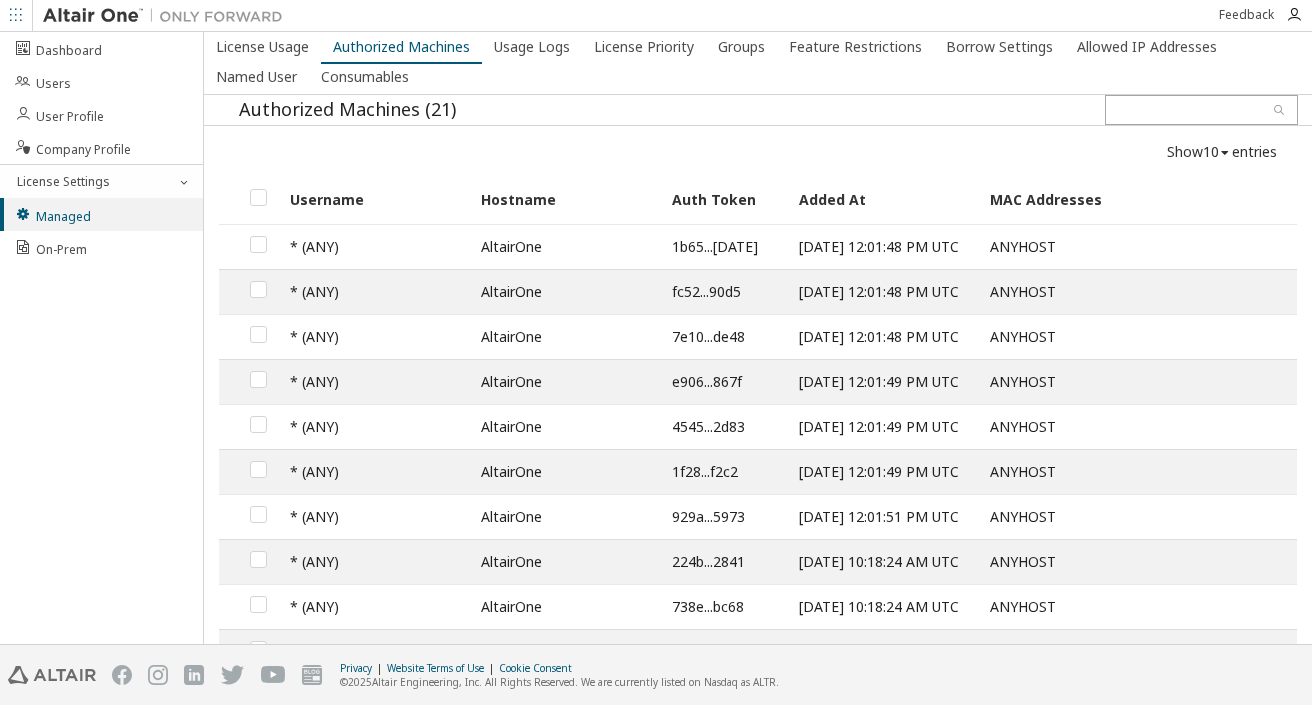 click at bounding box center (168, 16) 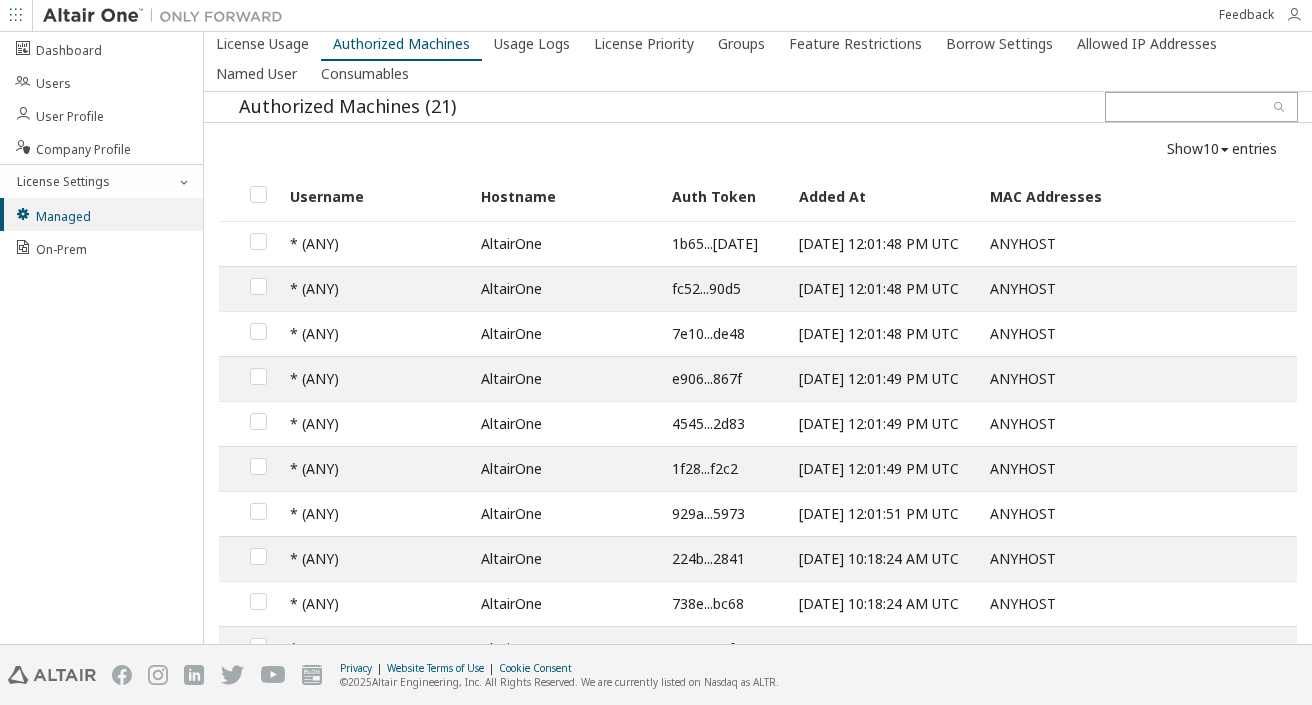 click at bounding box center (1294, 15) 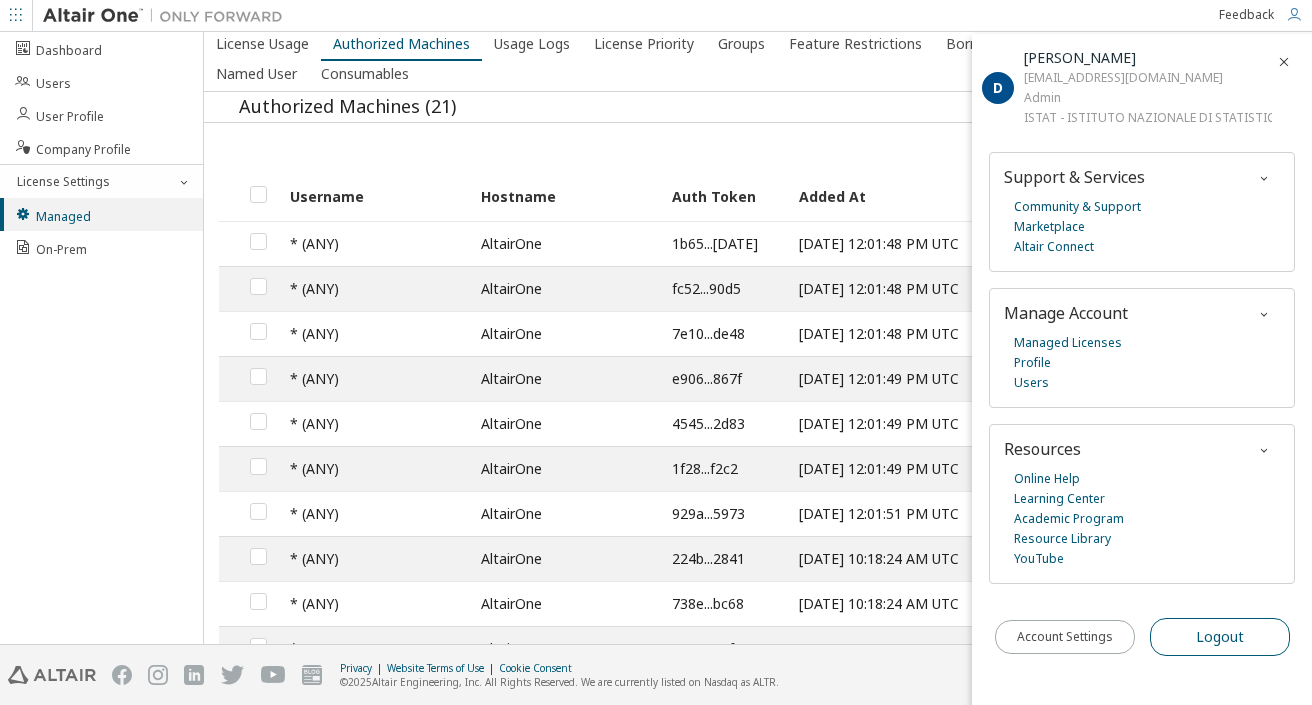 click on "Logout" at bounding box center (1220, 637) 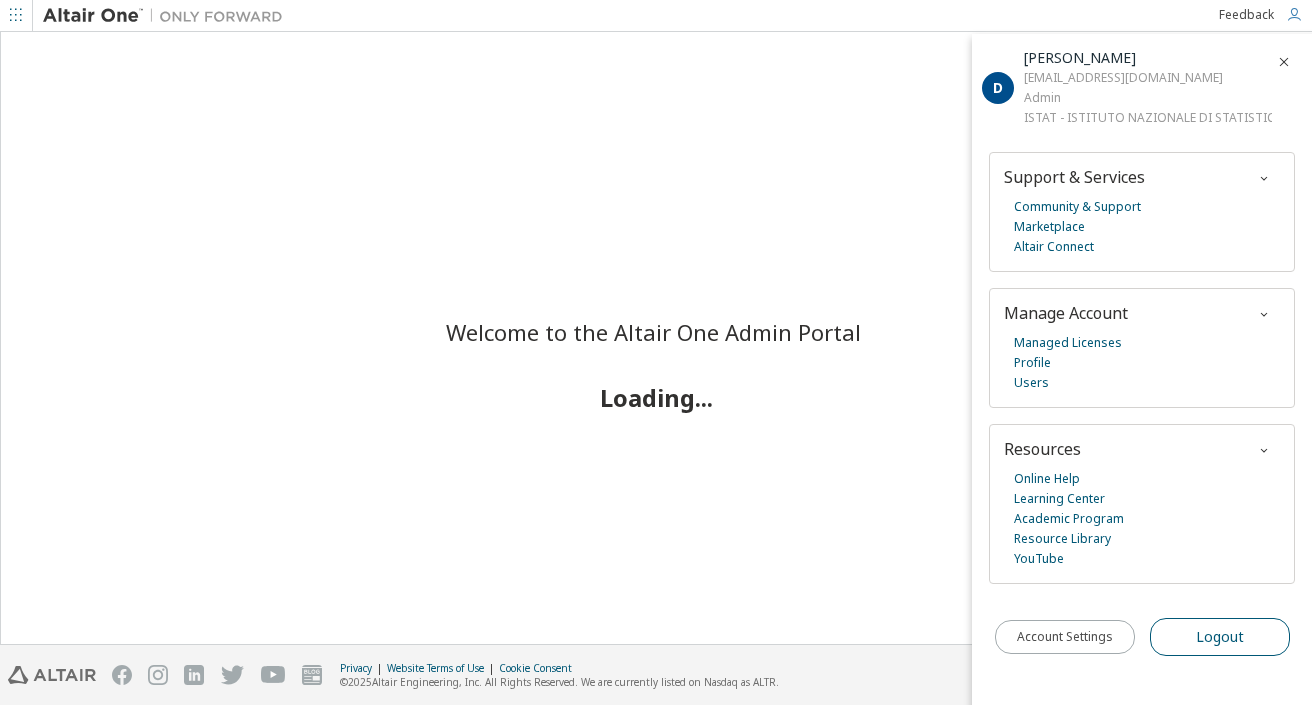 scroll, scrollTop: 0, scrollLeft: 0, axis: both 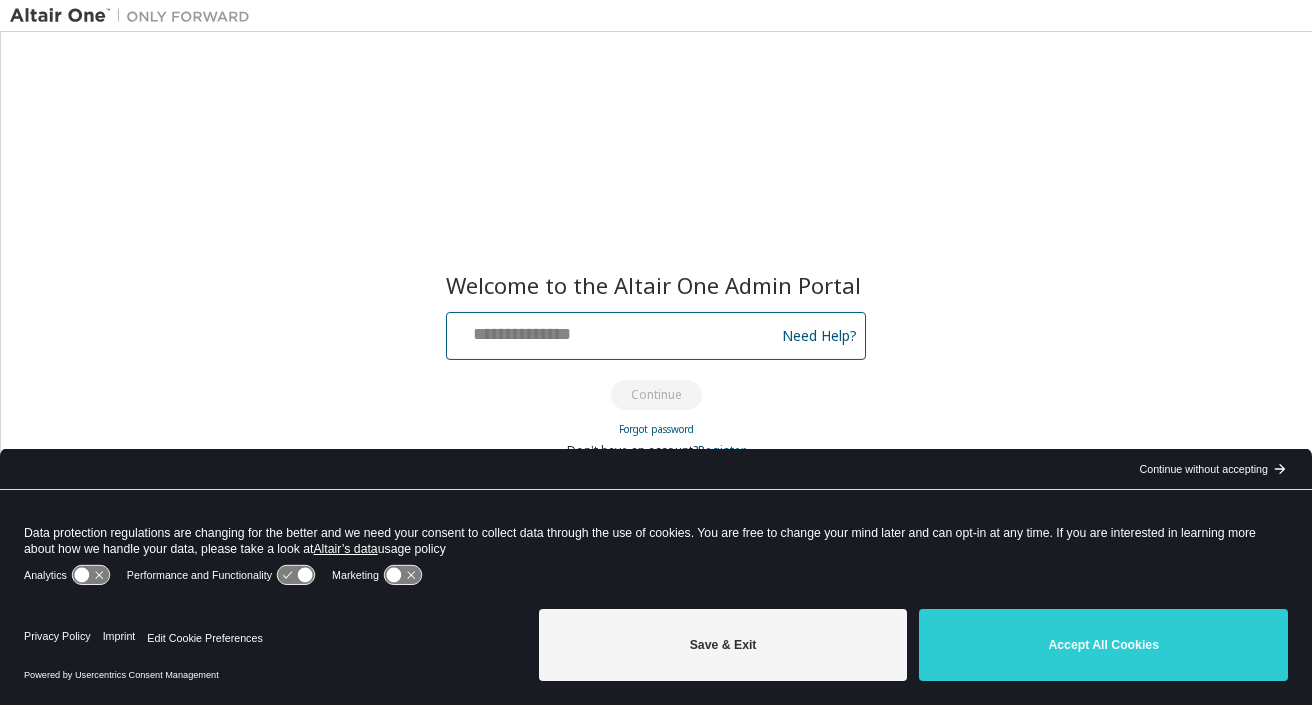 click at bounding box center (613, 331) 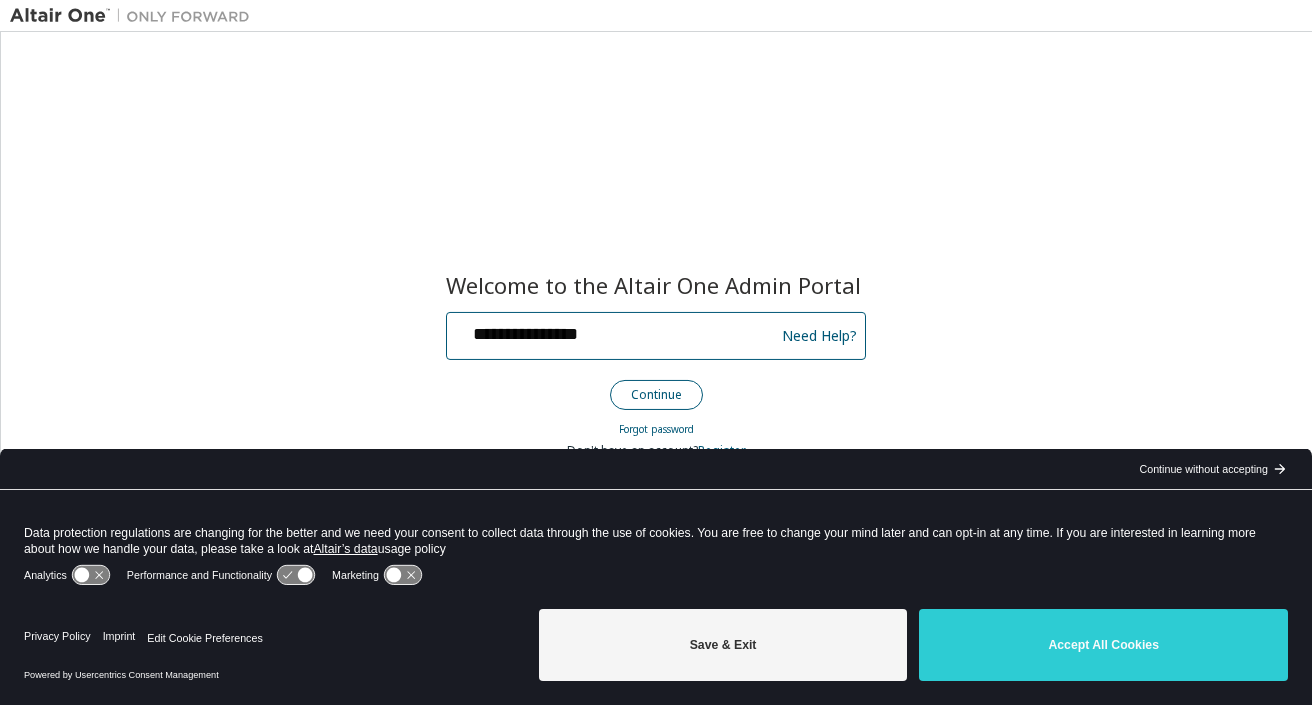 type on "**********" 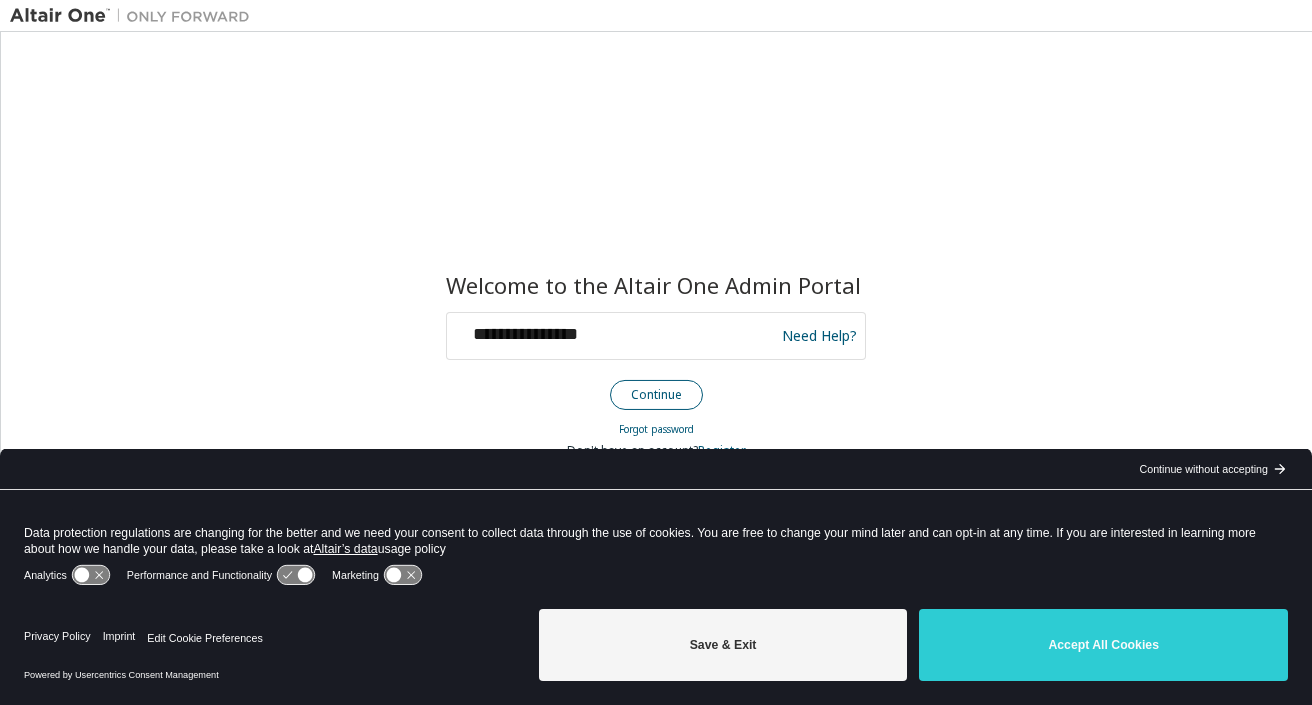 click on "Continue" at bounding box center [656, 395] 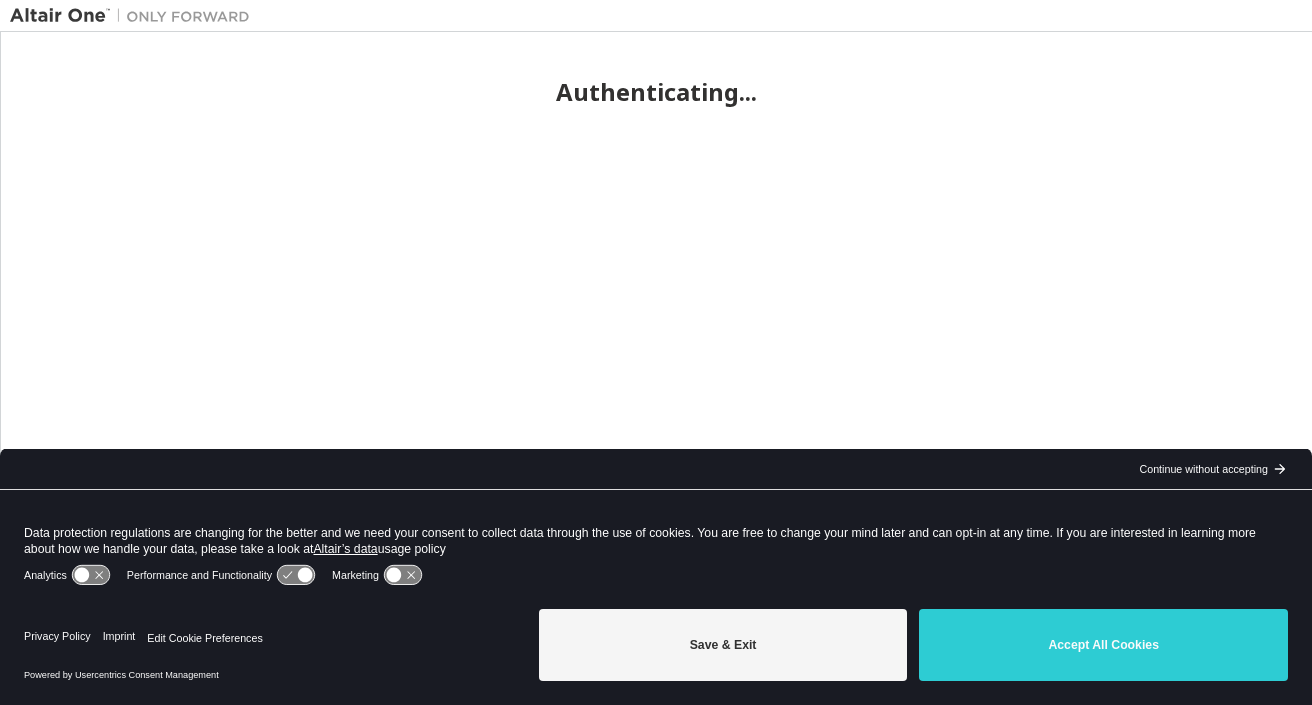 scroll, scrollTop: 0, scrollLeft: 0, axis: both 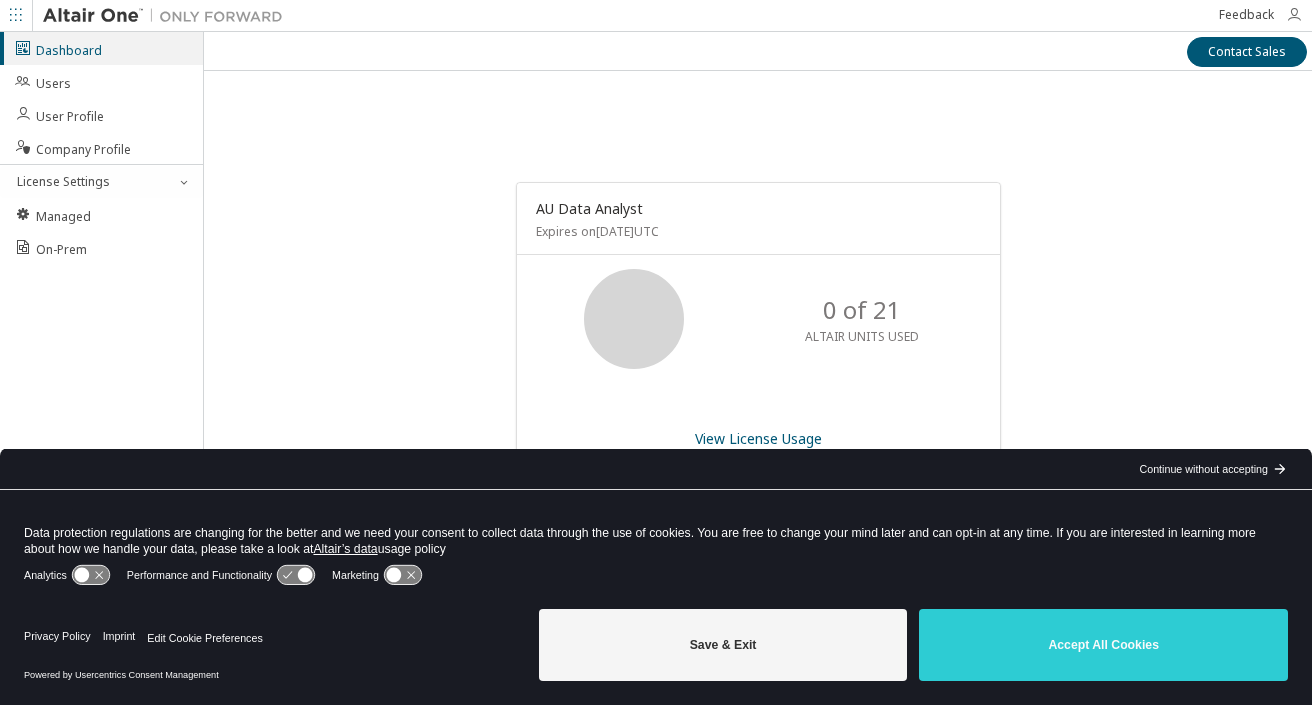 click at bounding box center (1294, 15) 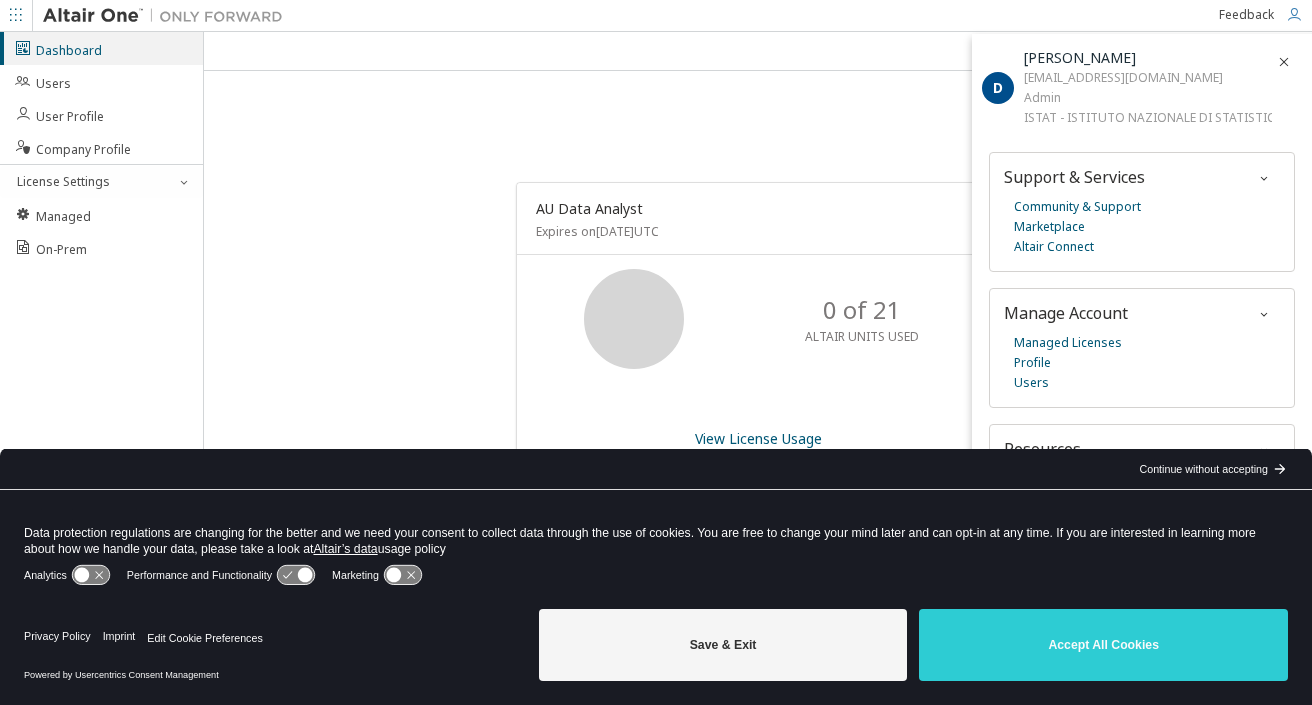 click on "Contact Sales" at bounding box center (758, 51) 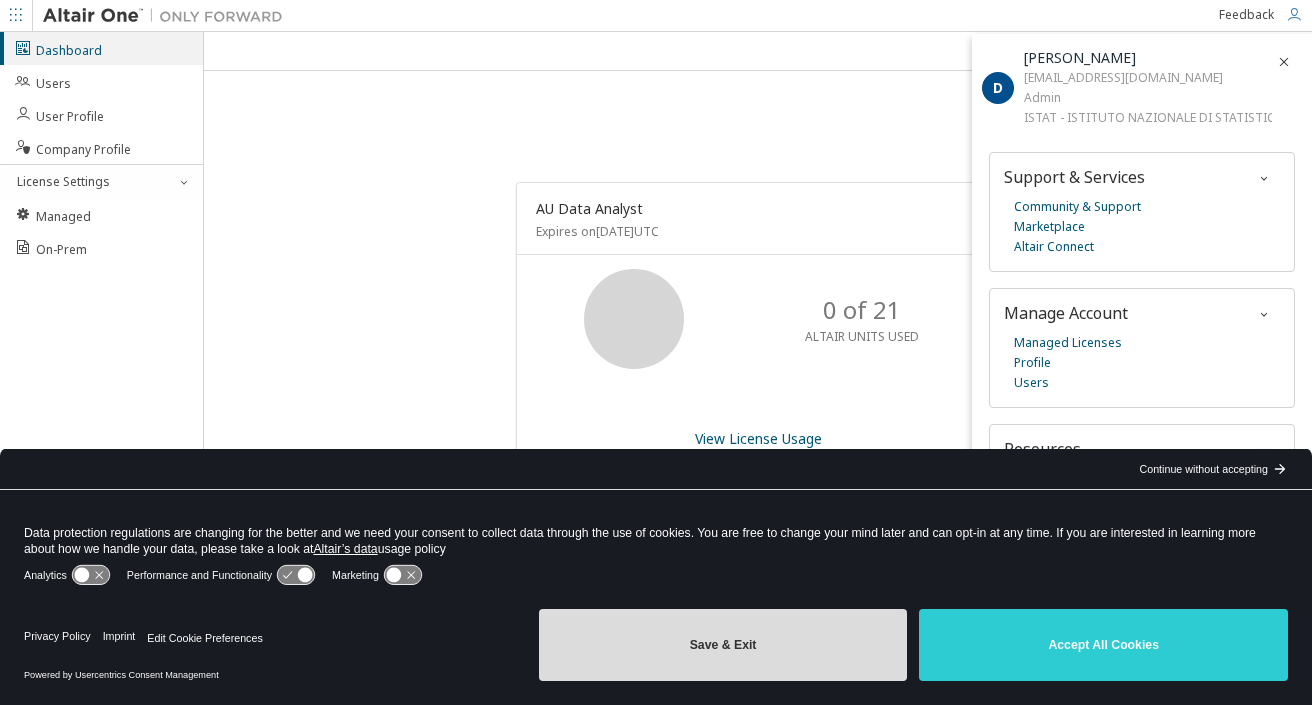 click on "Save & Exit" at bounding box center (723, 645) 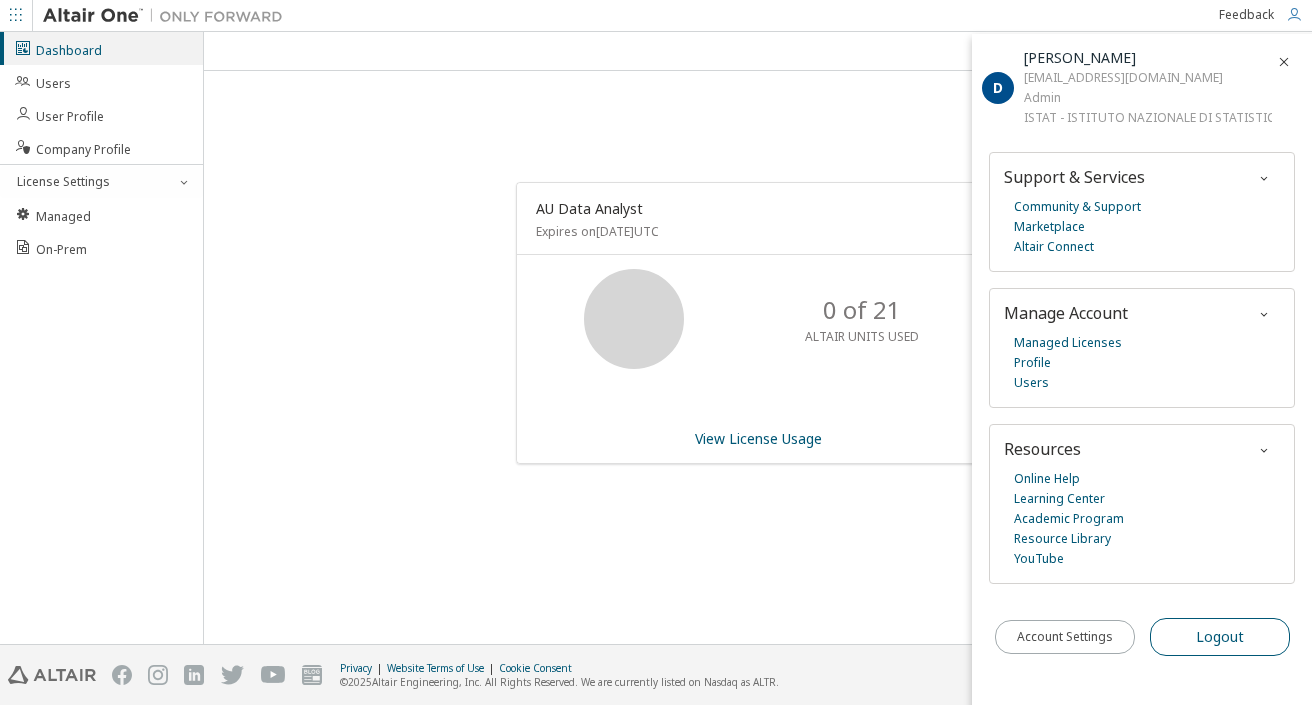 click on "Logout" at bounding box center (1220, 637) 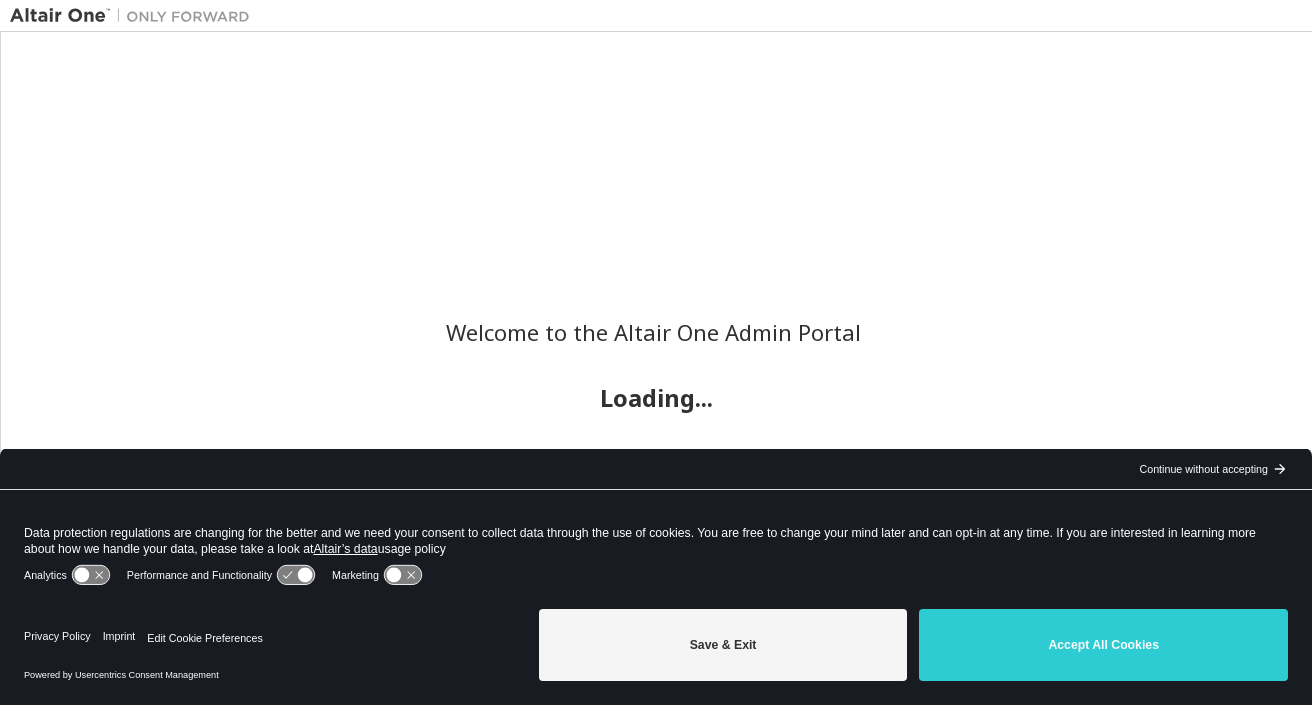 scroll, scrollTop: 0, scrollLeft: 0, axis: both 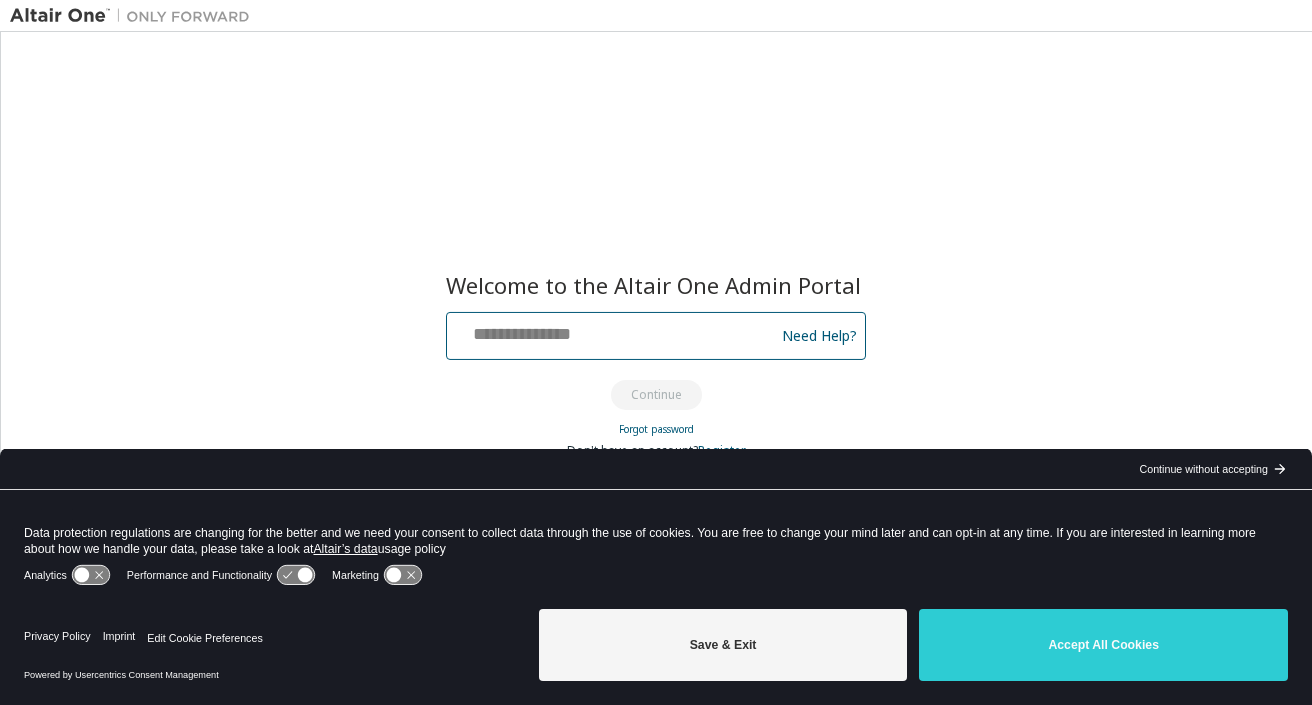 click at bounding box center (613, 331) 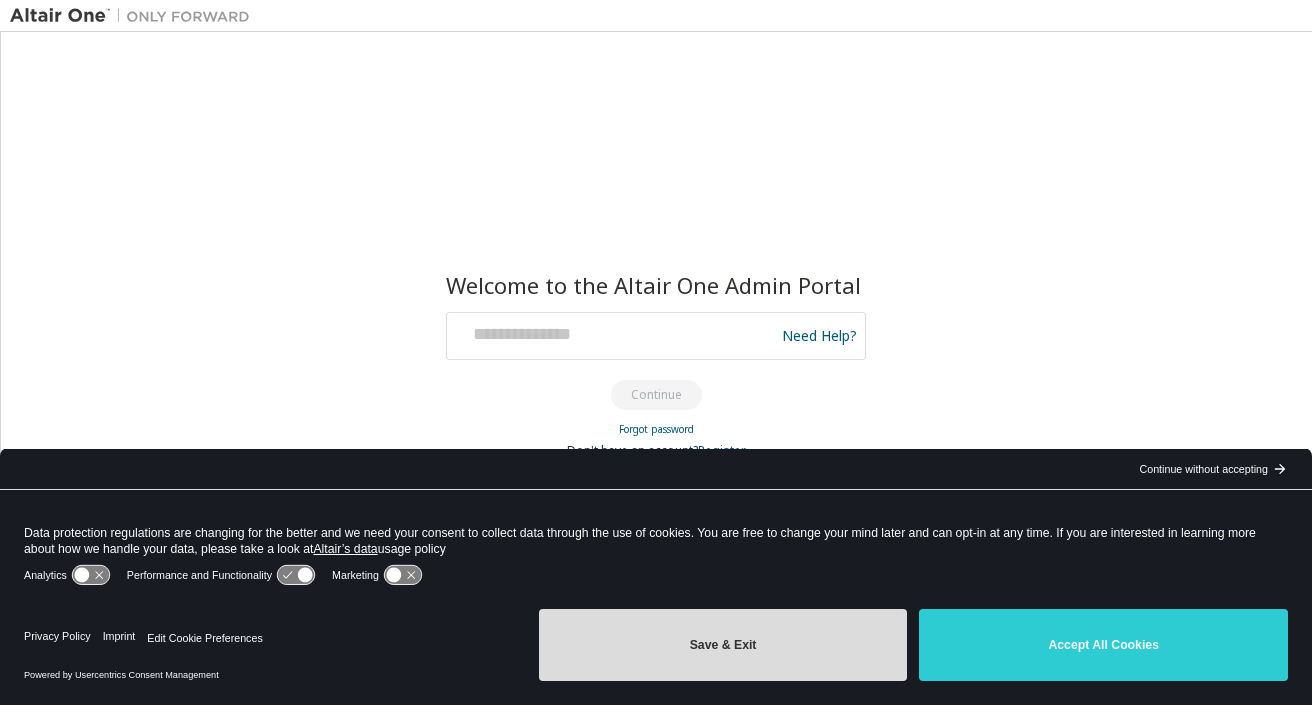 drag, startPoint x: 779, startPoint y: 648, endPoint x: 789, endPoint y: 639, distance: 13.453624 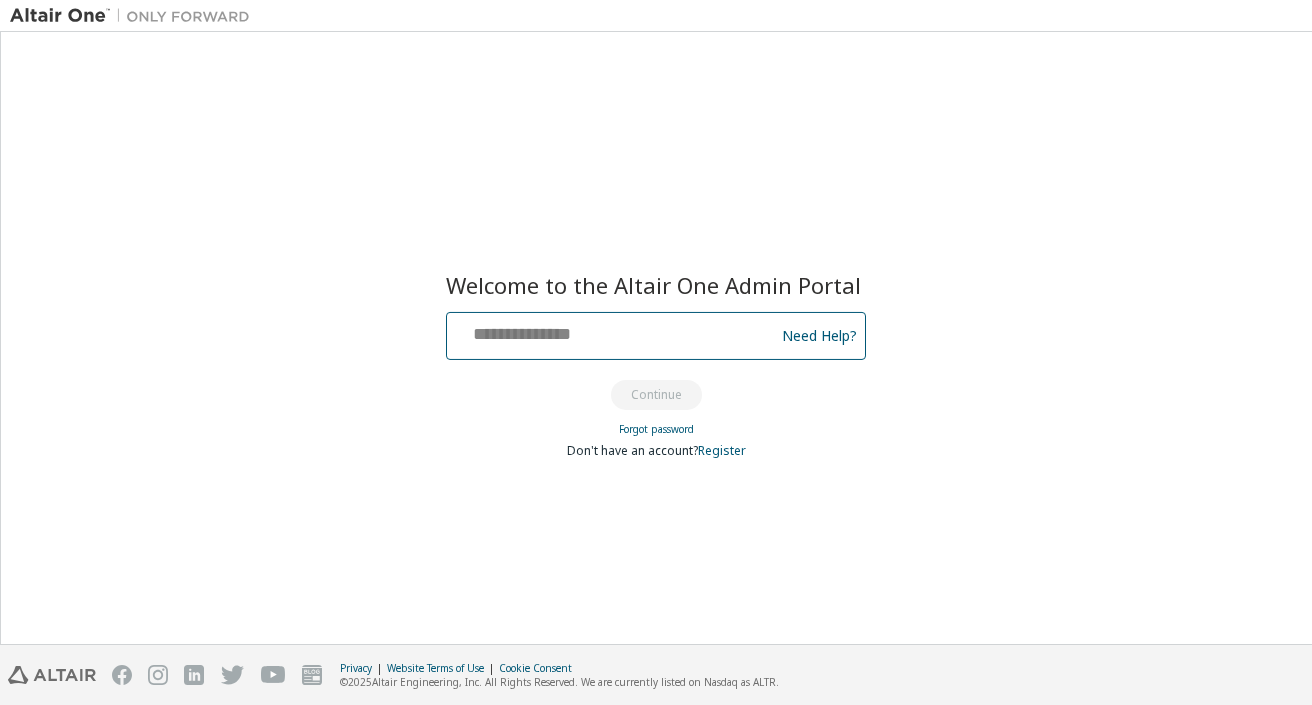 click at bounding box center [613, 331] 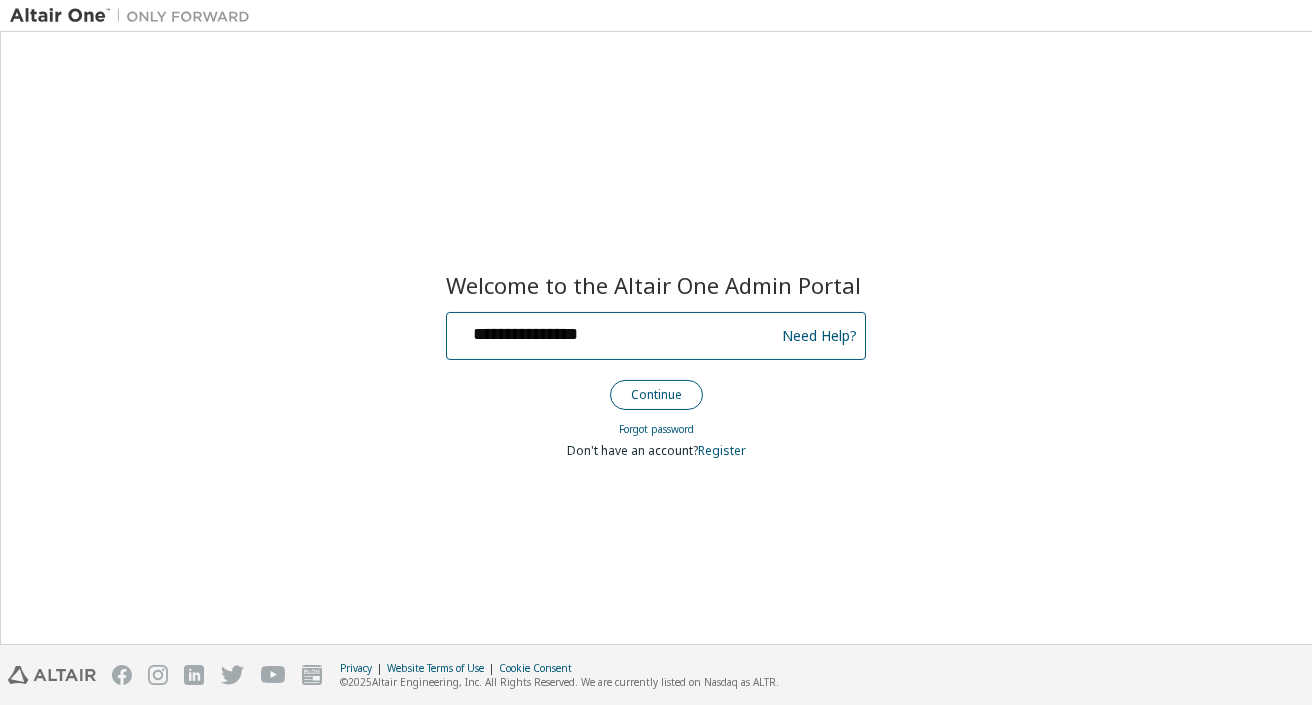 type on "**********" 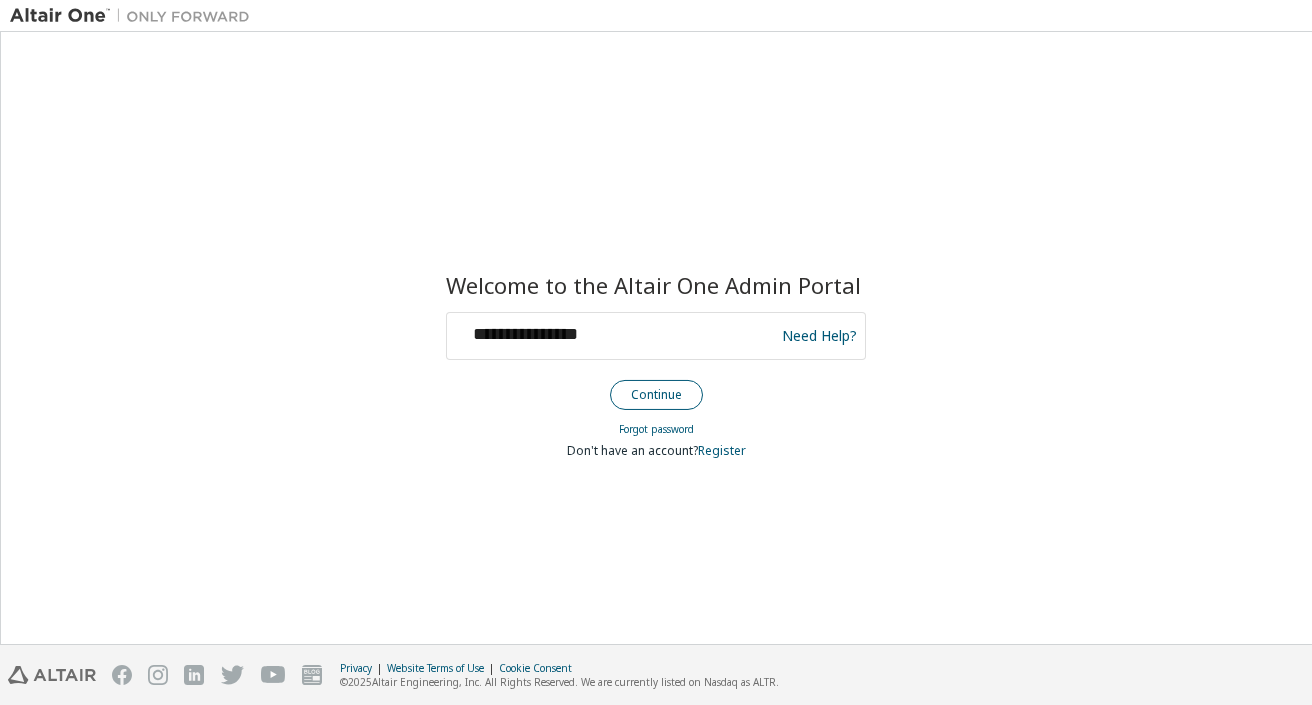 click on "Continue" at bounding box center [656, 395] 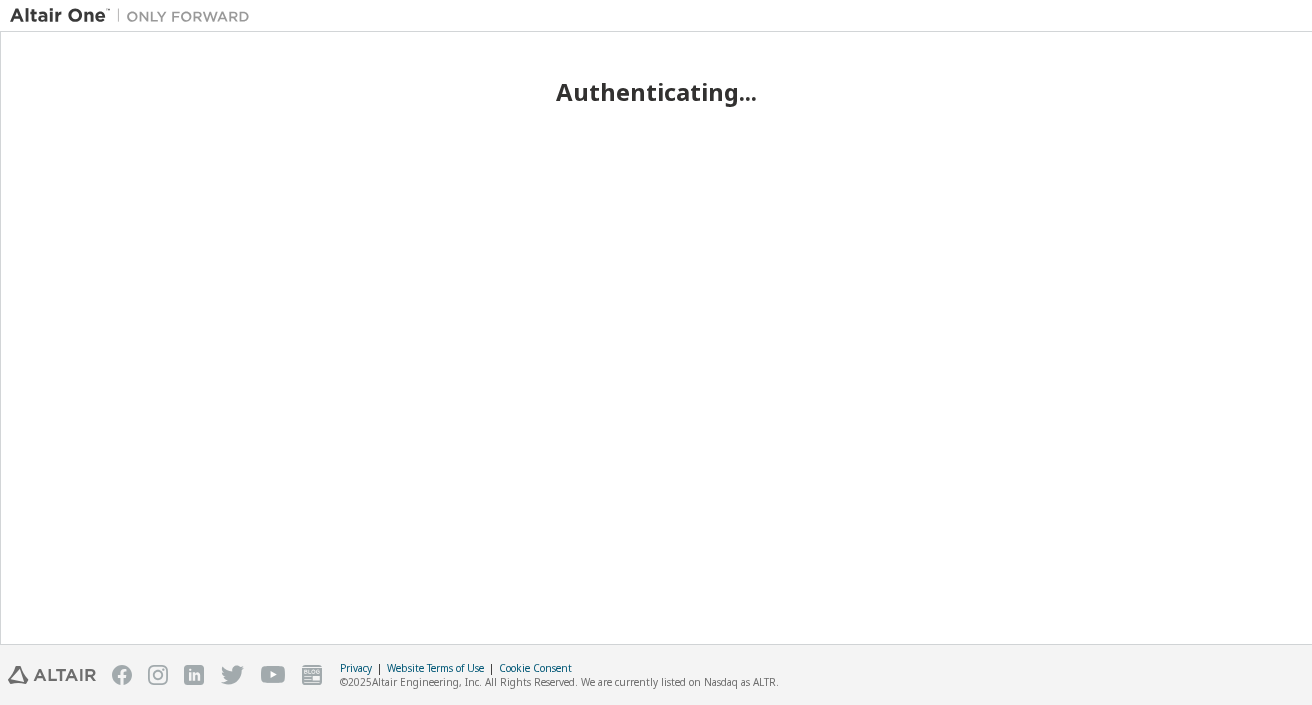 scroll, scrollTop: 0, scrollLeft: 0, axis: both 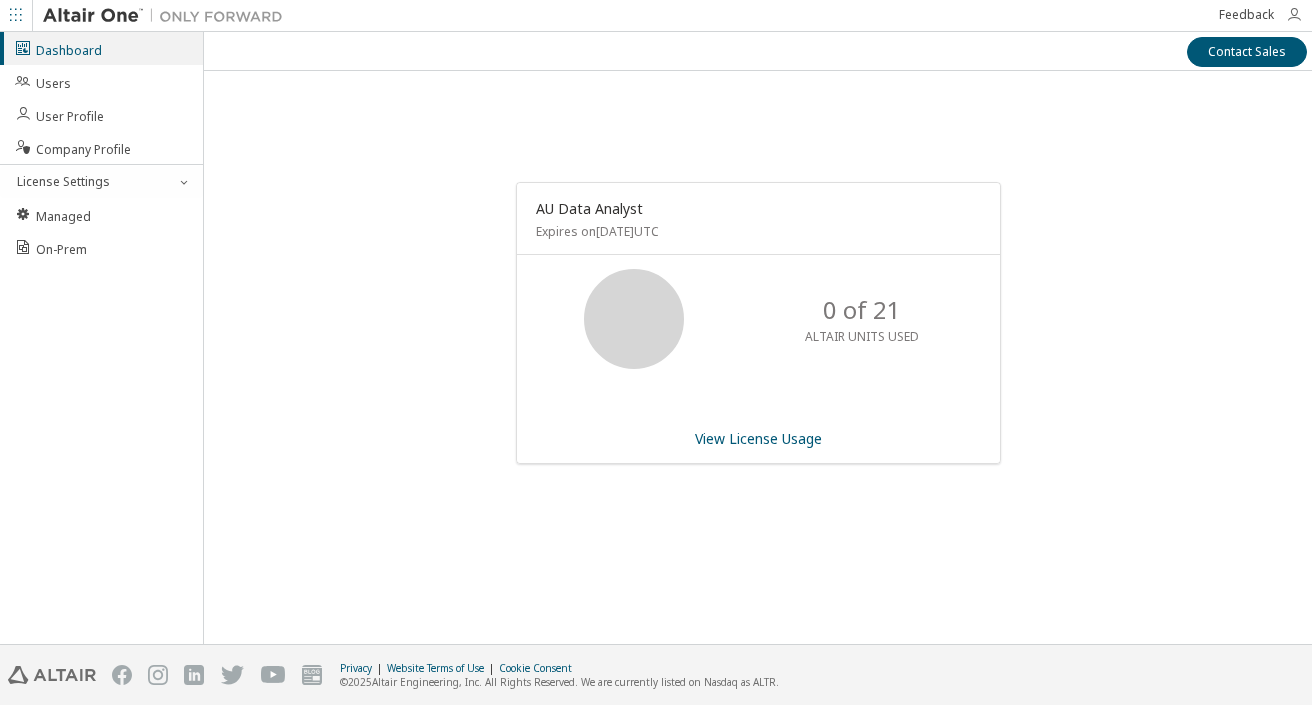 click at bounding box center [1294, 15] 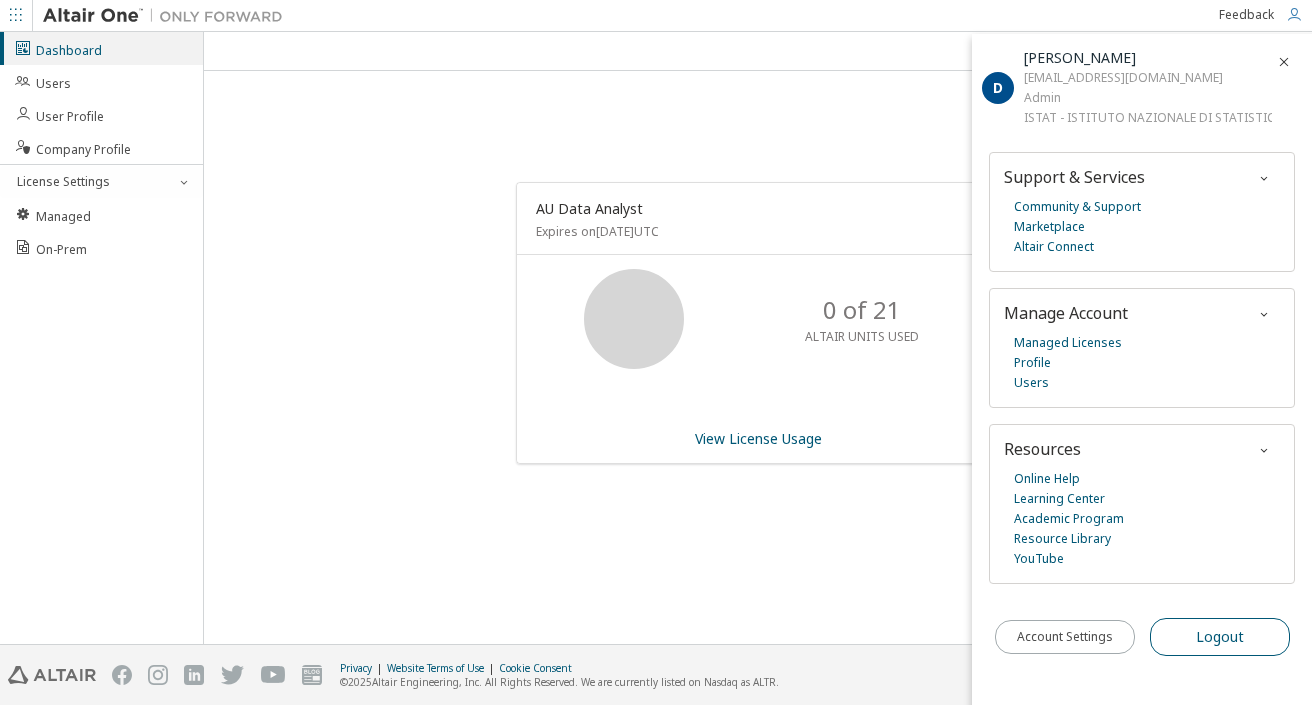 click on "Logout" at bounding box center [1220, 637] 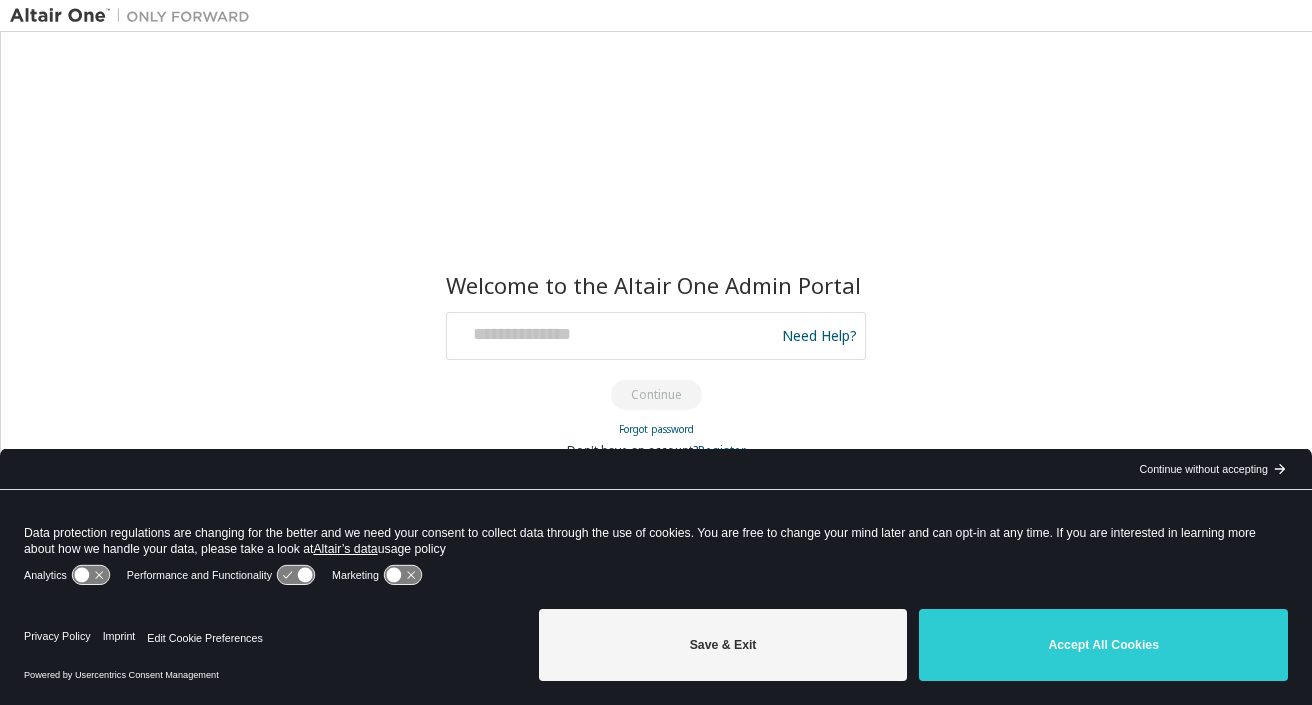 scroll, scrollTop: 0, scrollLeft: 0, axis: both 